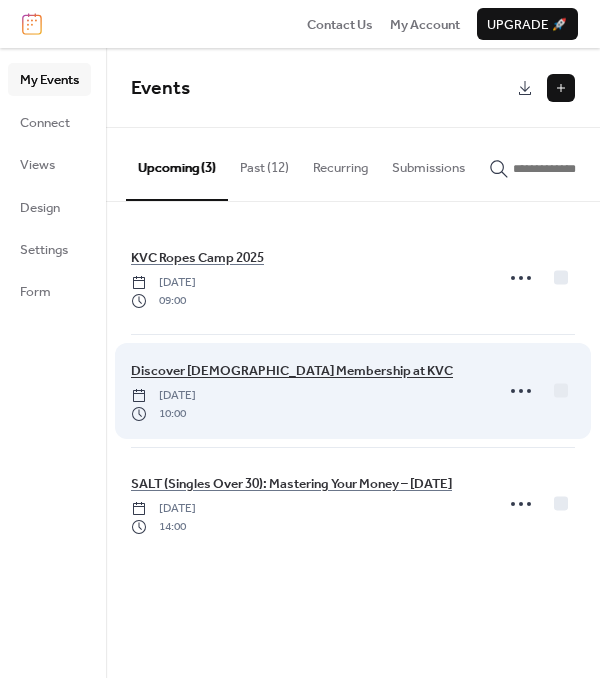 scroll, scrollTop: 0, scrollLeft: 0, axis: both 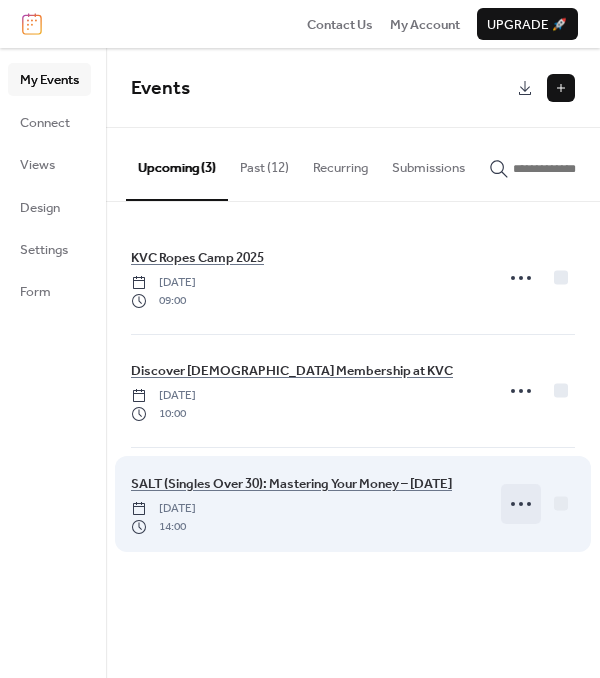 click 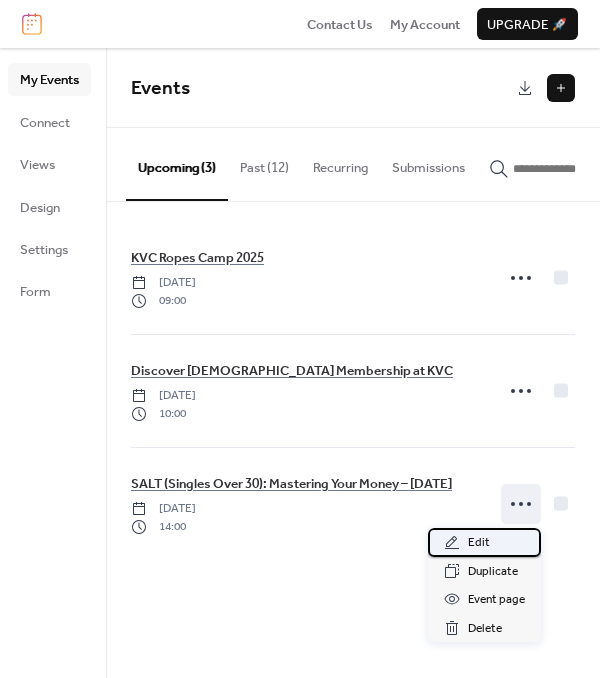 click on "Edit" at bounding box center [484, 542] 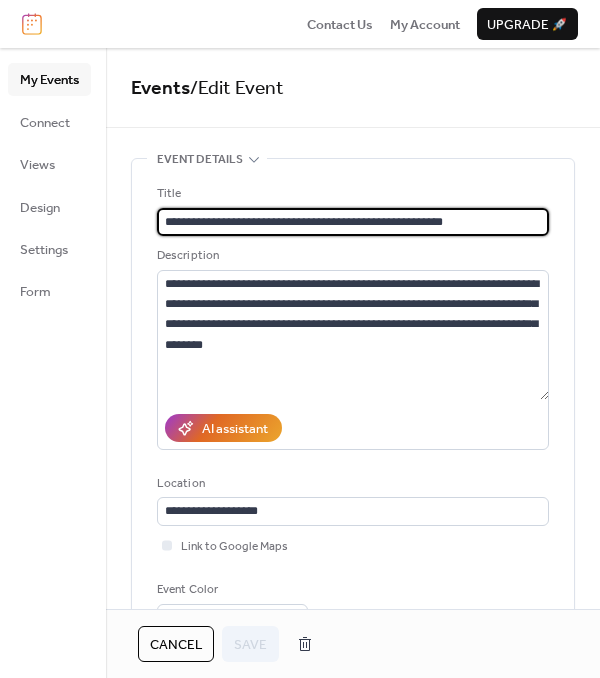 drag, startPoint x: 400, startPoint y: 222, endPoint x: 488, endPoint y: 230, distance: 88.362885 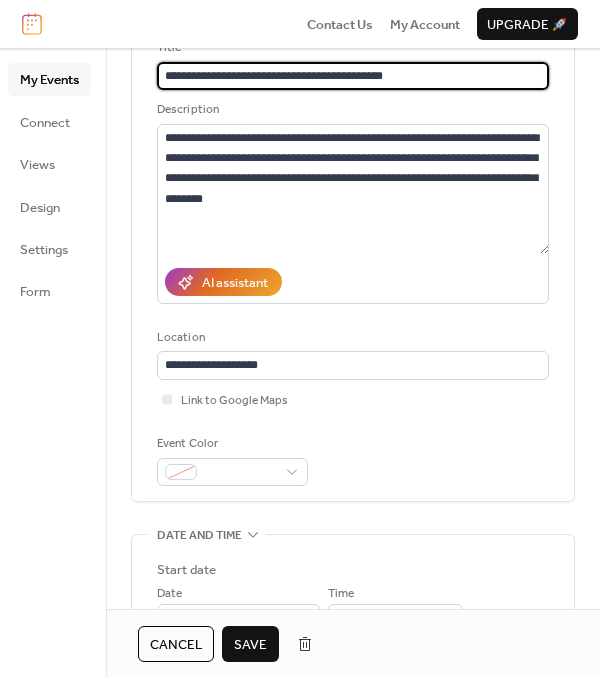 scroll, scrollTop: 146, scrollLeft: 0, axis: vertical 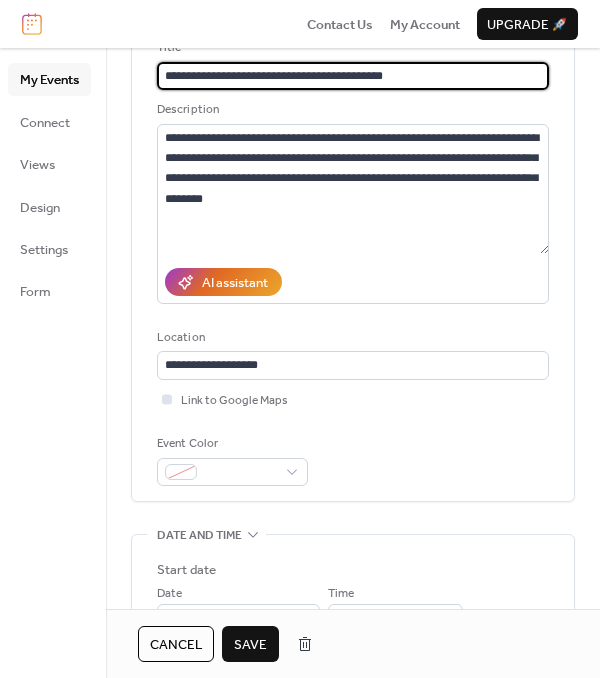 type on "**********" 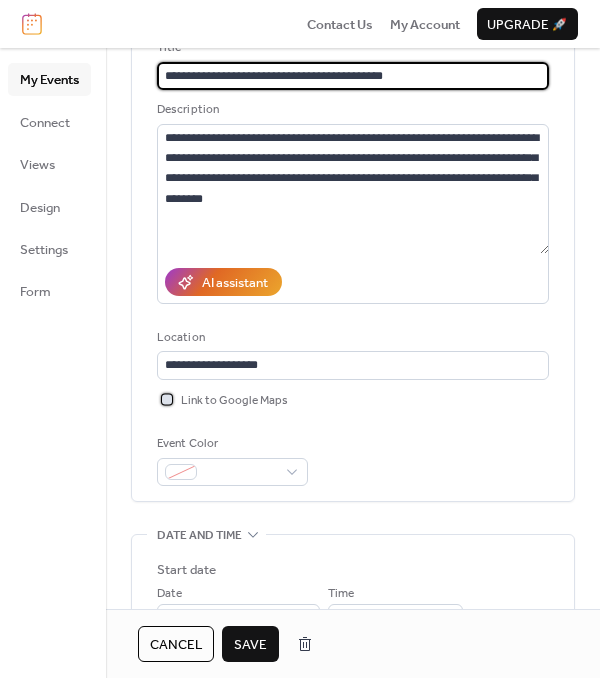 click on "Link to Google Maps" at bounding box center (234, 401) 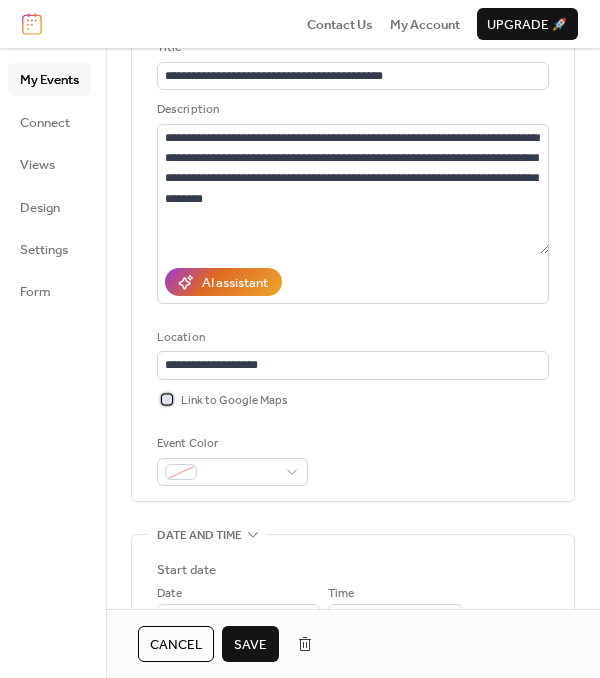 click on "Link to Google Maps" at bounding box center [234, 401] 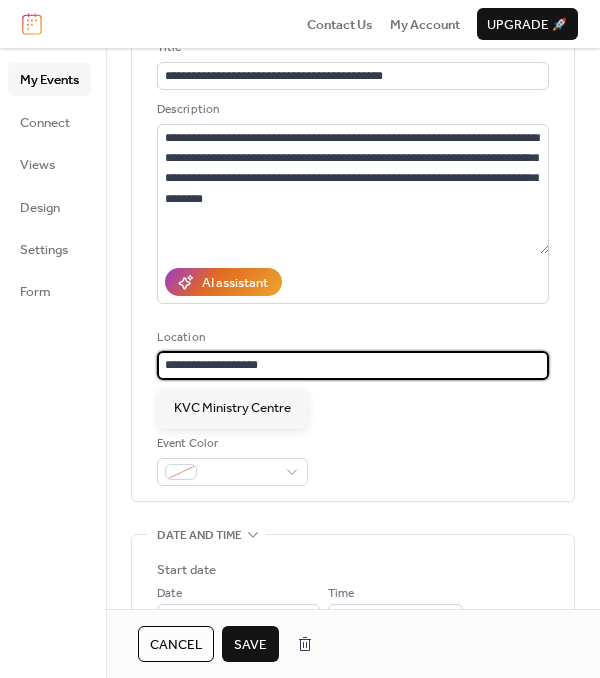 click on "**********" at bounding box center [353, 365] 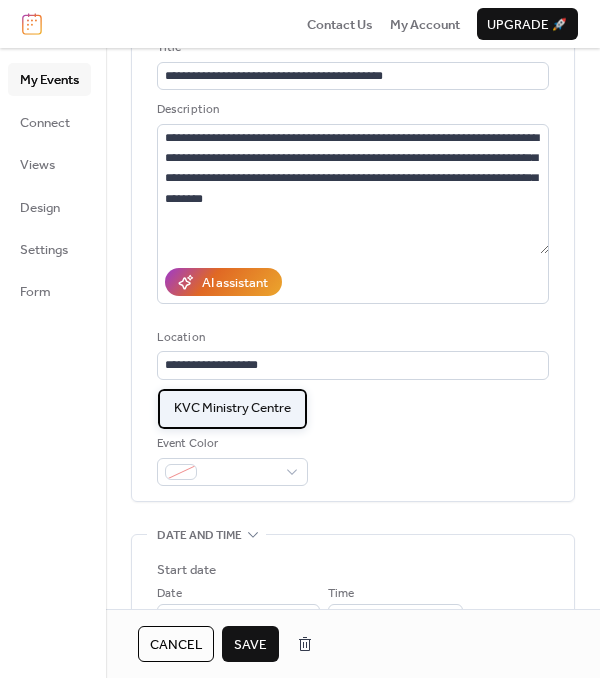 click on "KVC Ministry Centre" at bounding box center (232, 408) 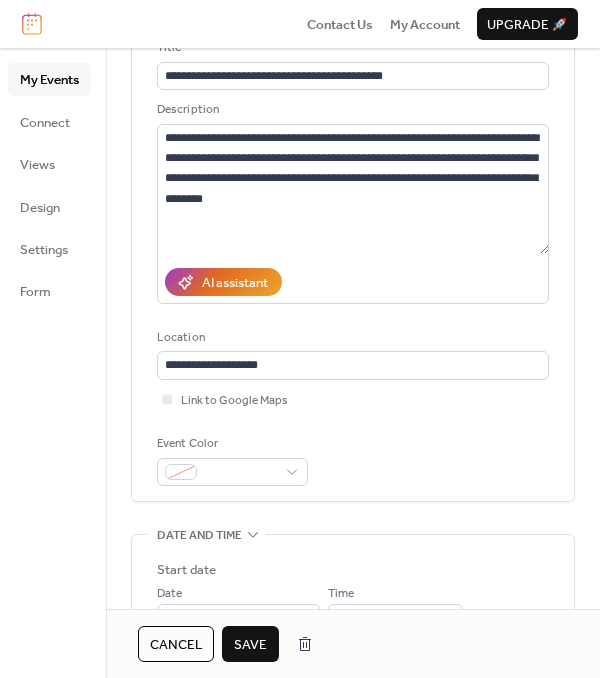 click on "Save" at bounding box center (250, 645) 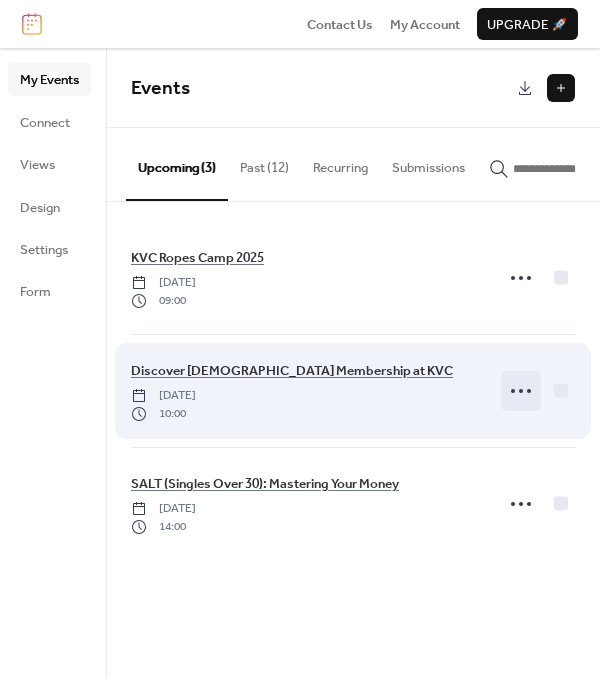 click at bounding box center (521, 391) 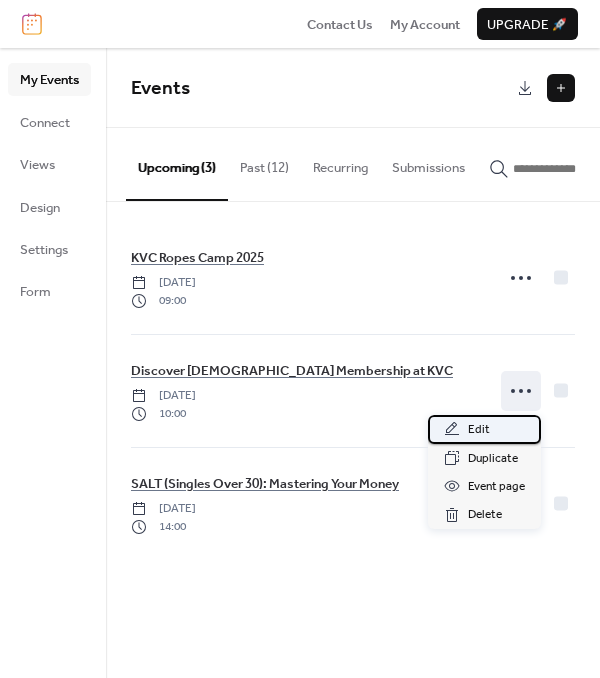 click on "Edit" at bounding box center [484, 429] 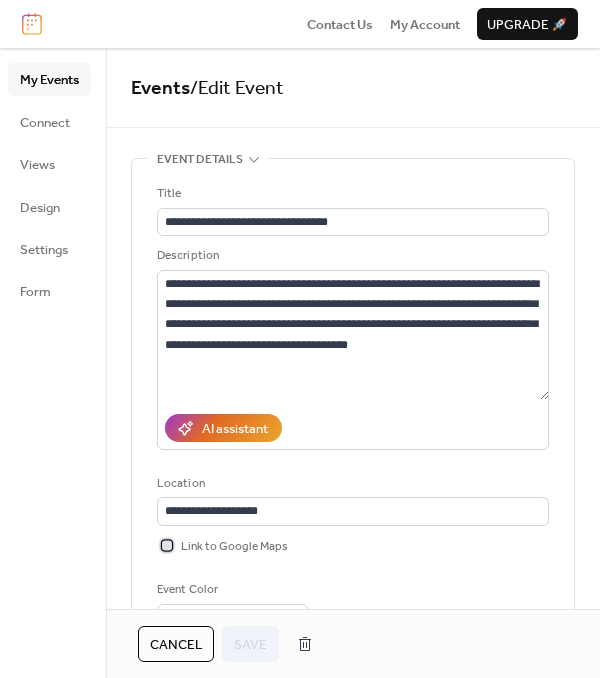 click on "Link to Google Maps" at bounding box center (234, 547) 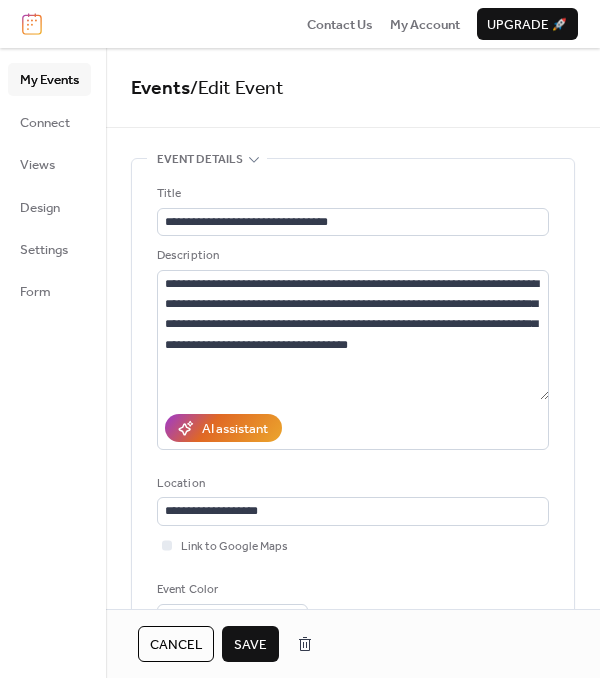 click on "Save" at bounding box center [250, 645] 